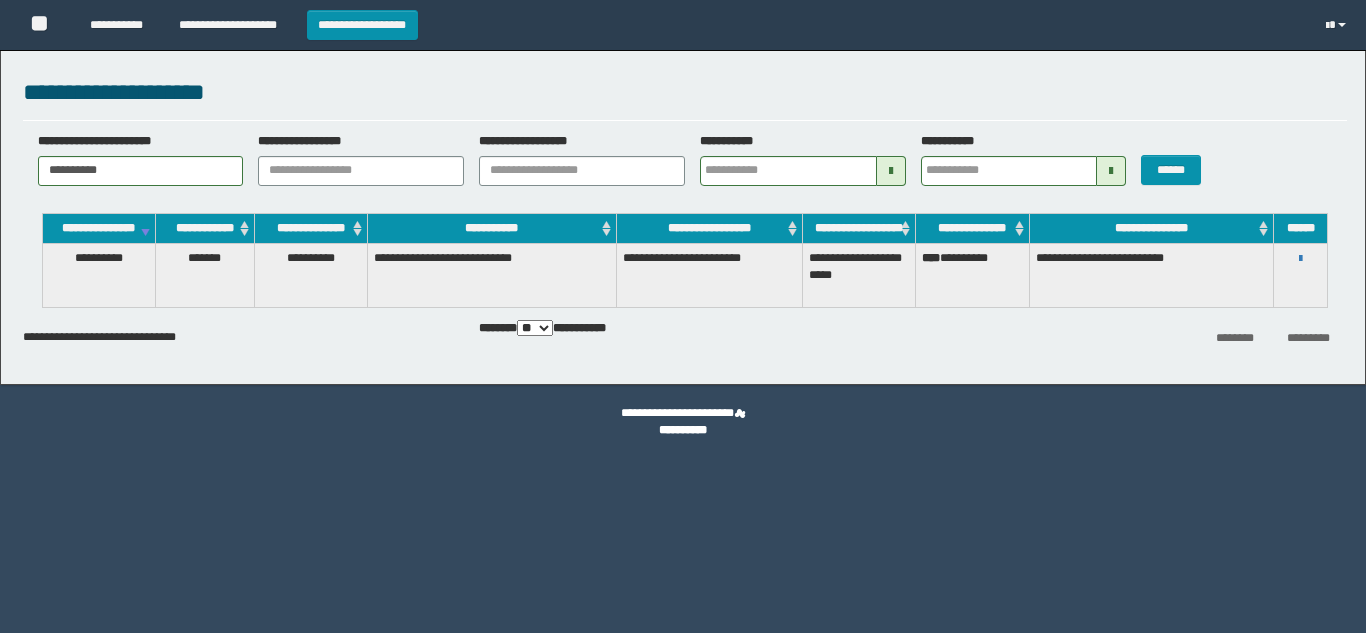 scroll, scrollTop: 0, scrollLeft: 0, axis: both 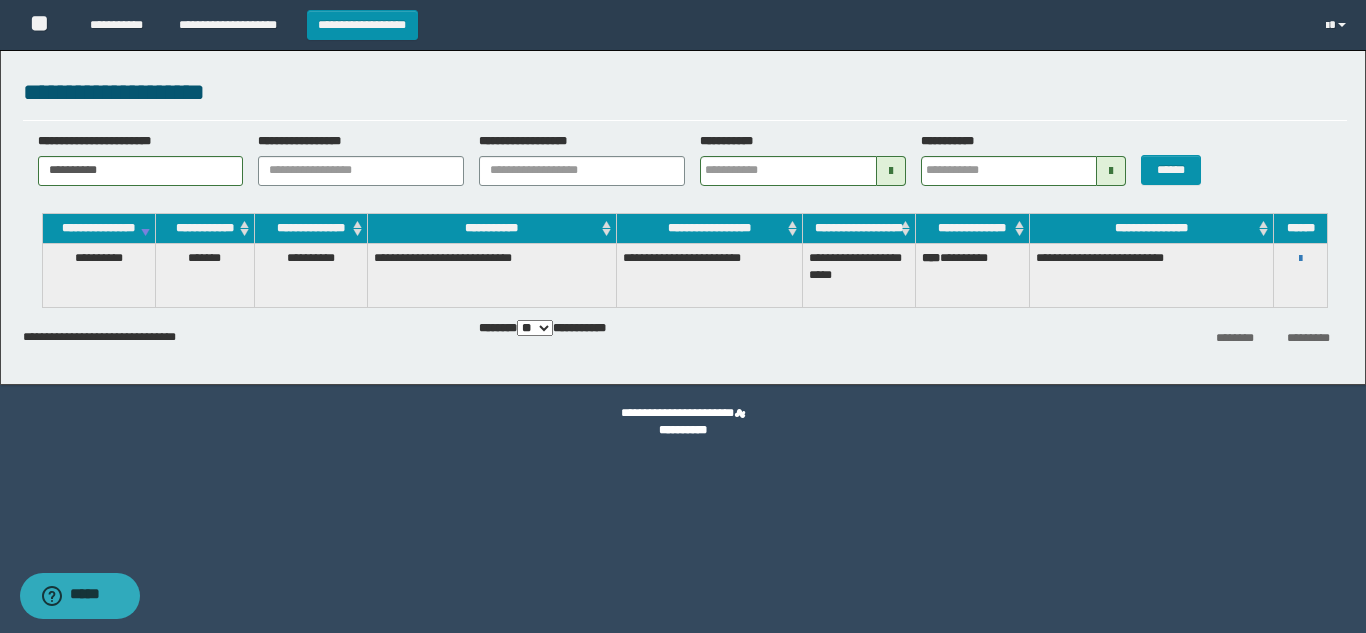 click on "**********" at bounding box center (683, 422) 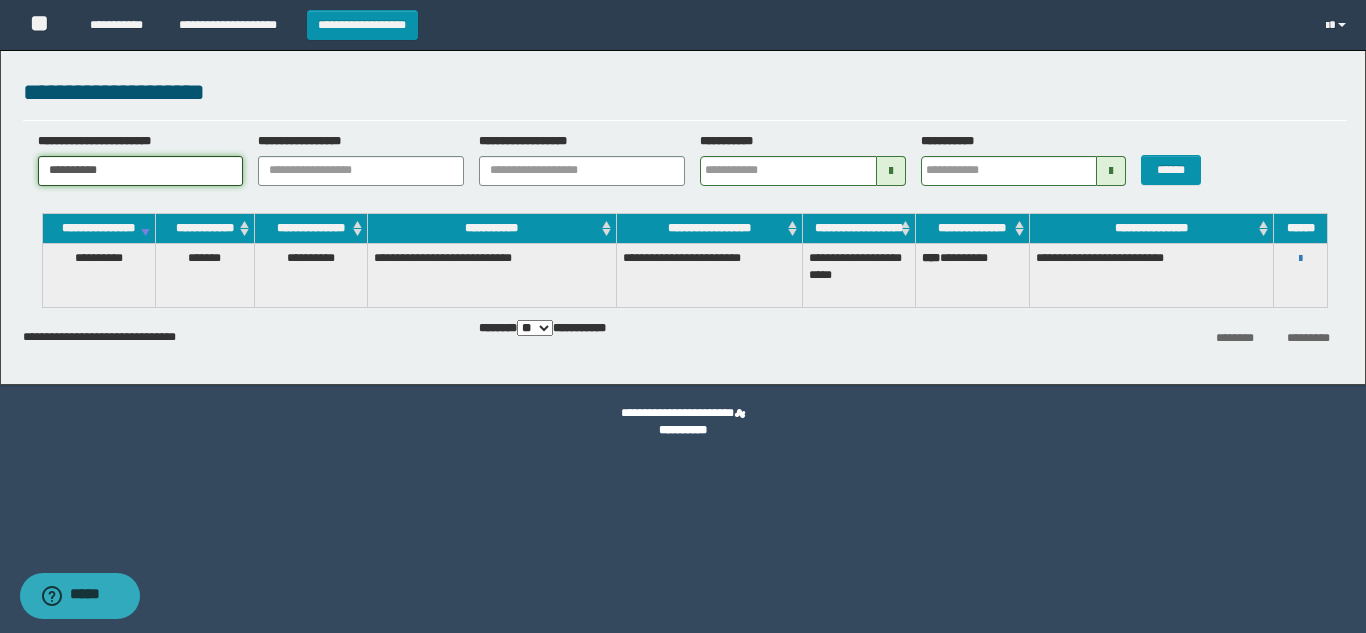 drag, startPoint x: 0, startPoint y: 181, endPoint x: 4, endPoint y: 236, distance: 55.145264 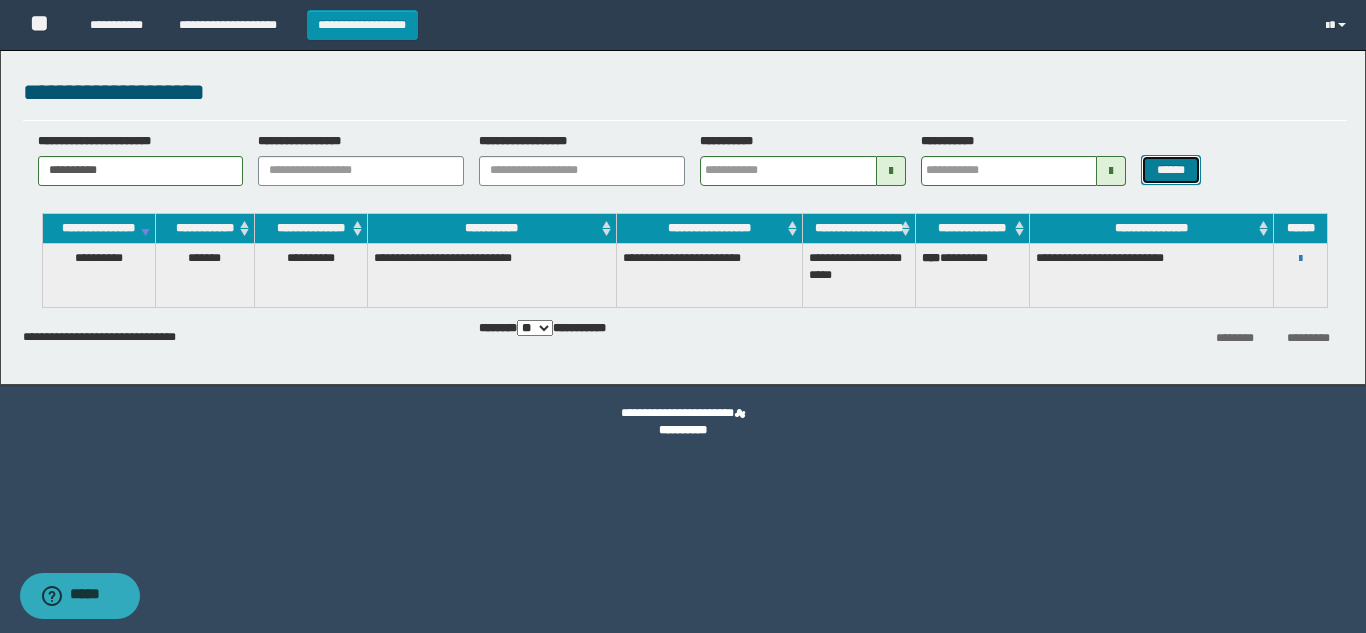 click on "******" at bounding box center [1170, 170] 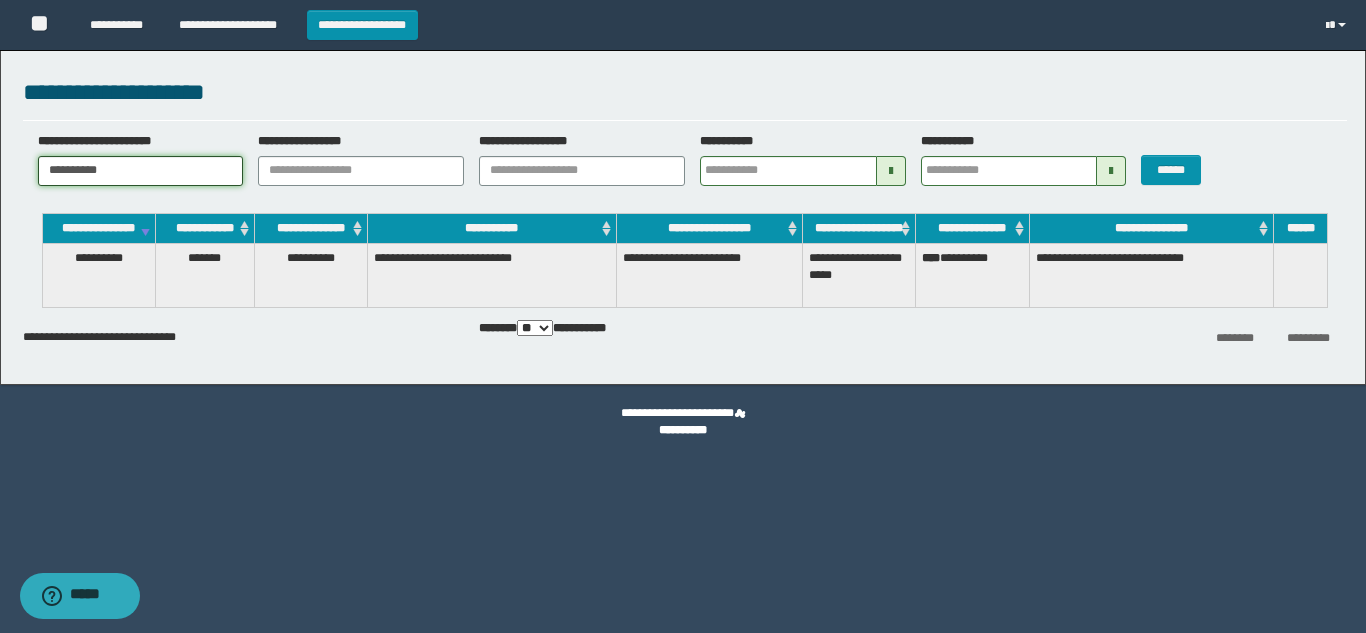 click on "**********" at bounding box center (683, 212) 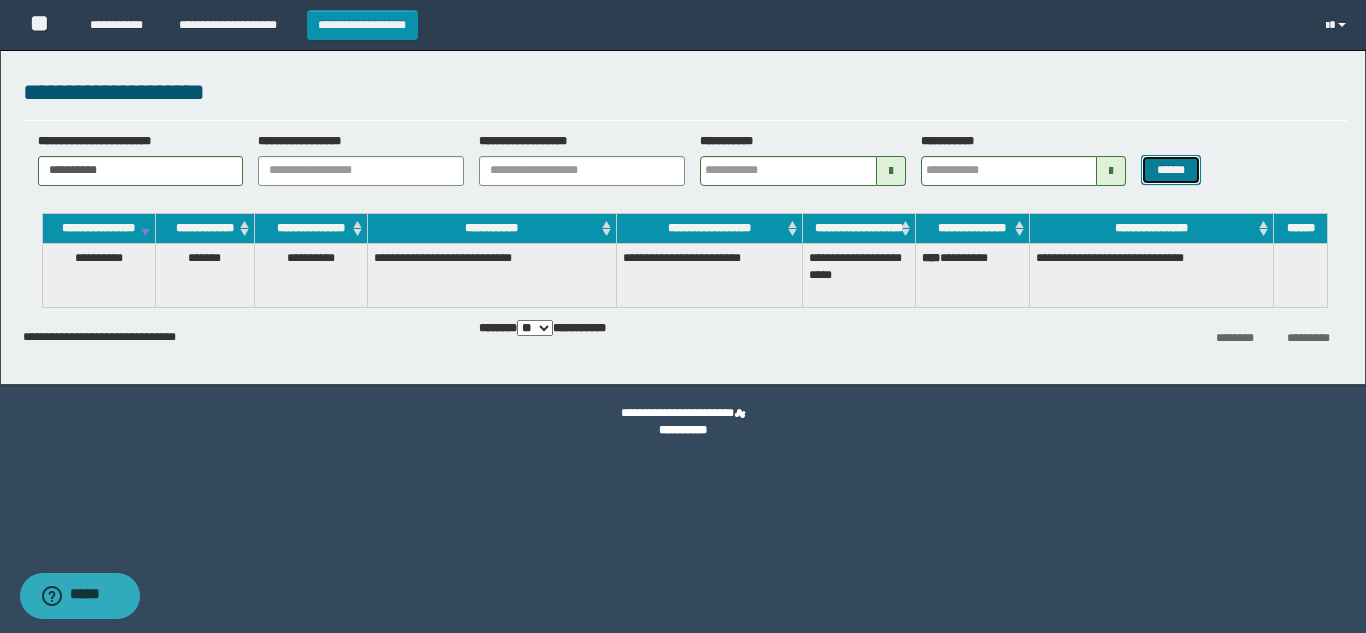 click on "******" at bounding box center [1170, 170] 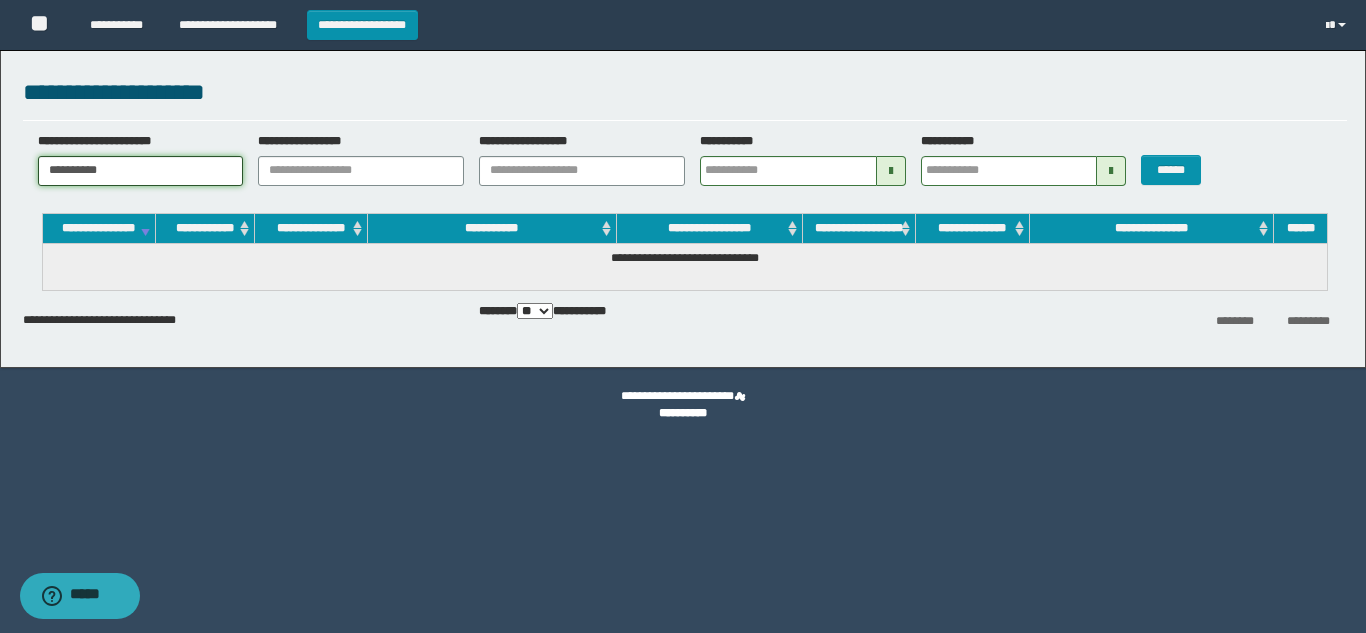 drag, startPoint x: 42, startPoint y: 175, endPoint x: 0, endPoint y: 231, distance: 70 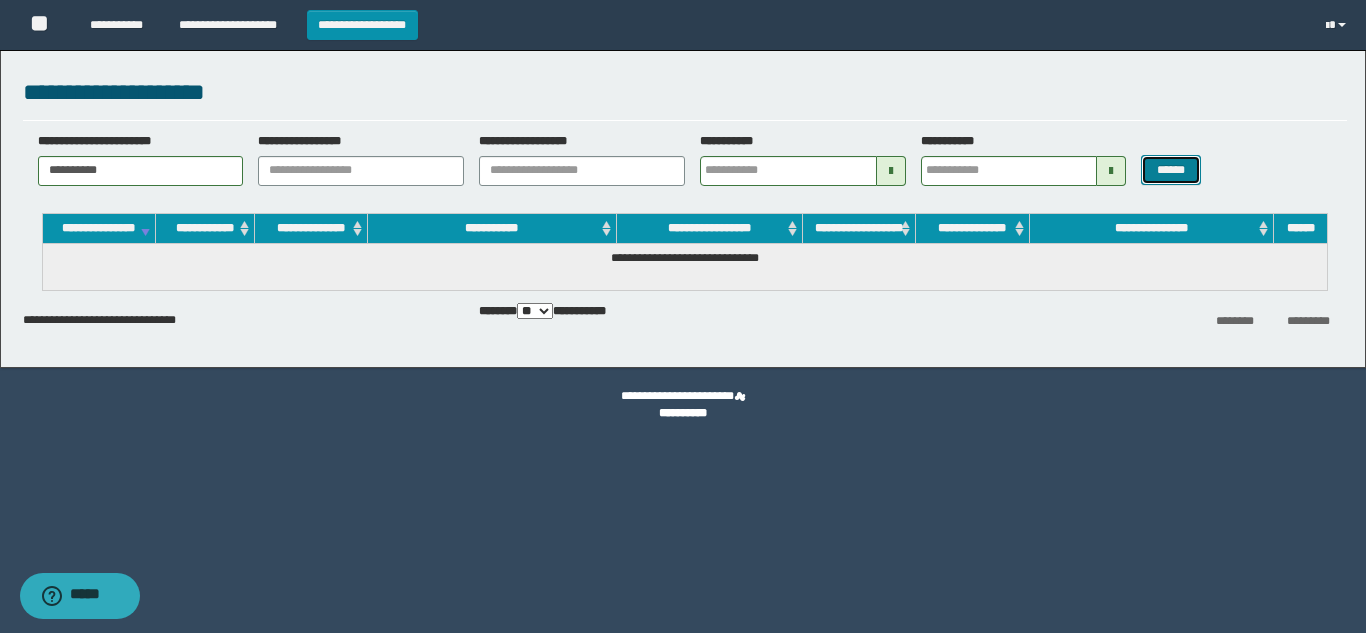 click on "******" at bounding box center [1170, 170] 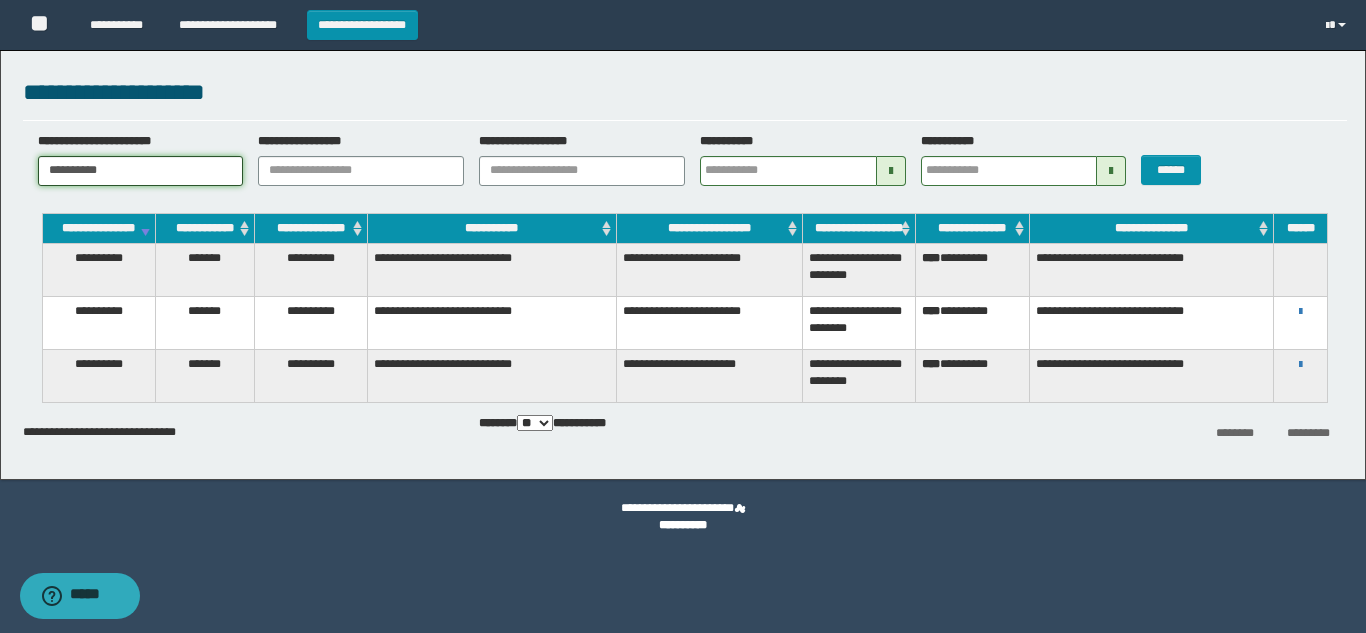 drag, startPoint x: 0, startPoint y: 227, endPoint x: 21, endPoint y: 250, distance: 31.144823 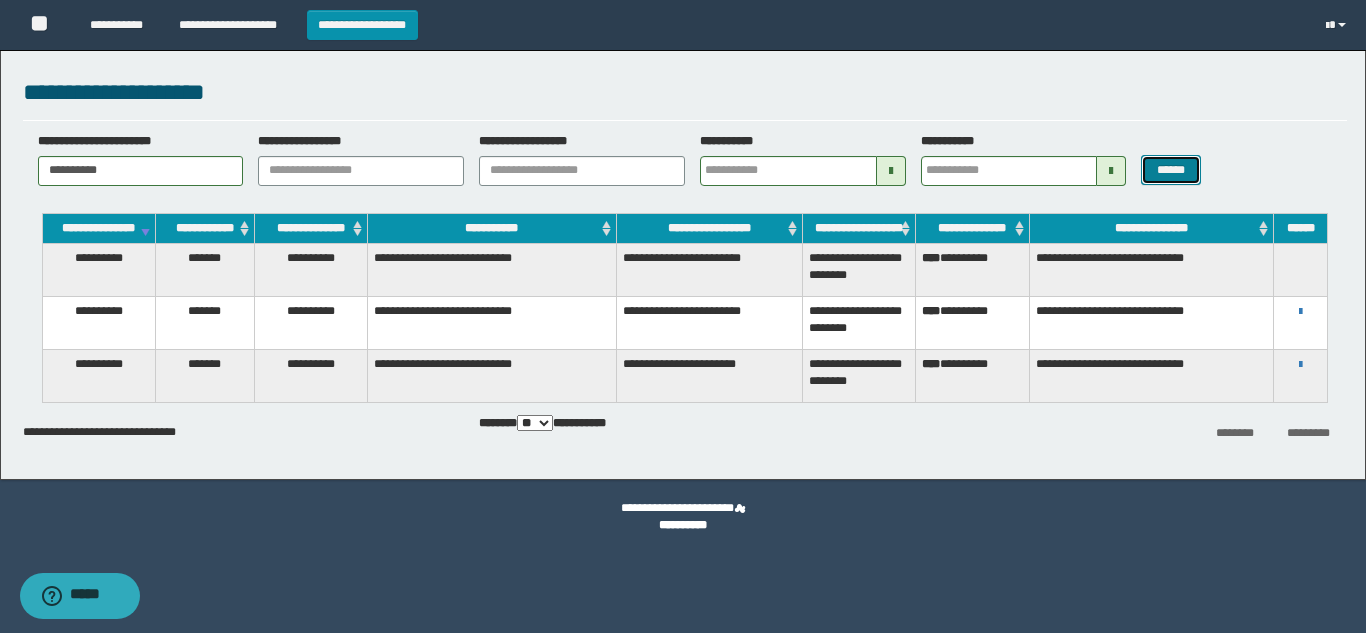 click on "******" at bounding box center (1170, 170) 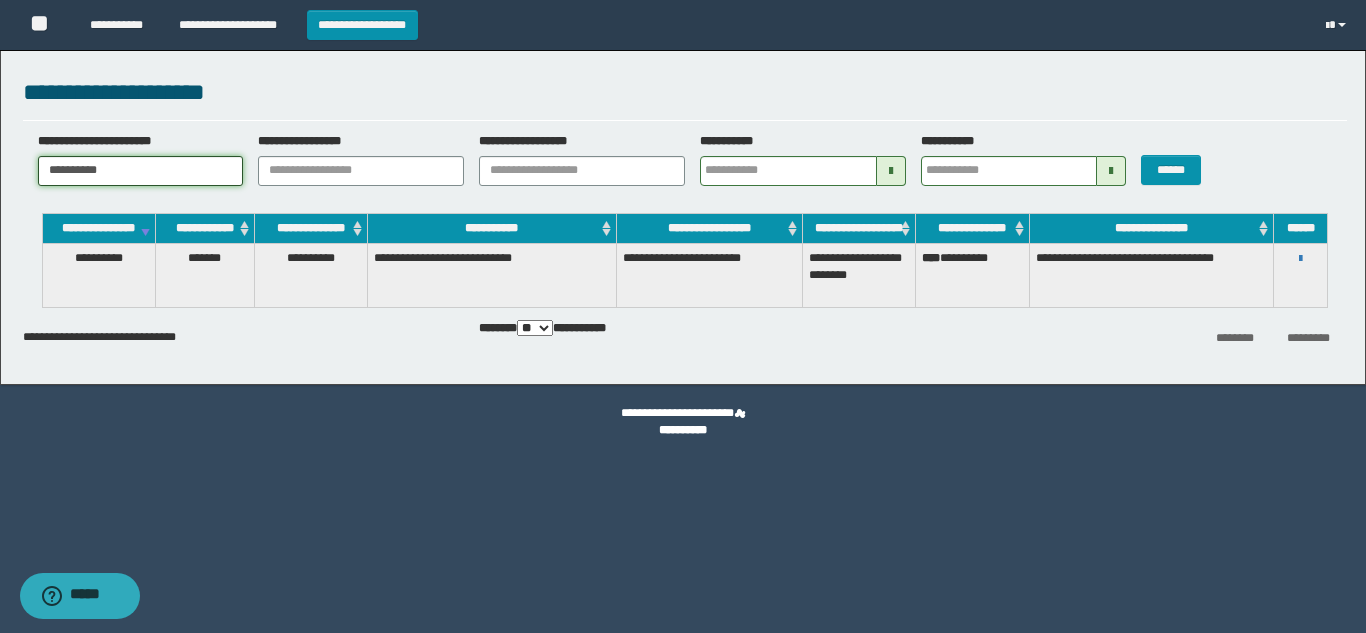 drag, startPoint x: 104, startPoint y: 161, endPoint x: 0, endPoint y: 194, distance: 109.11004 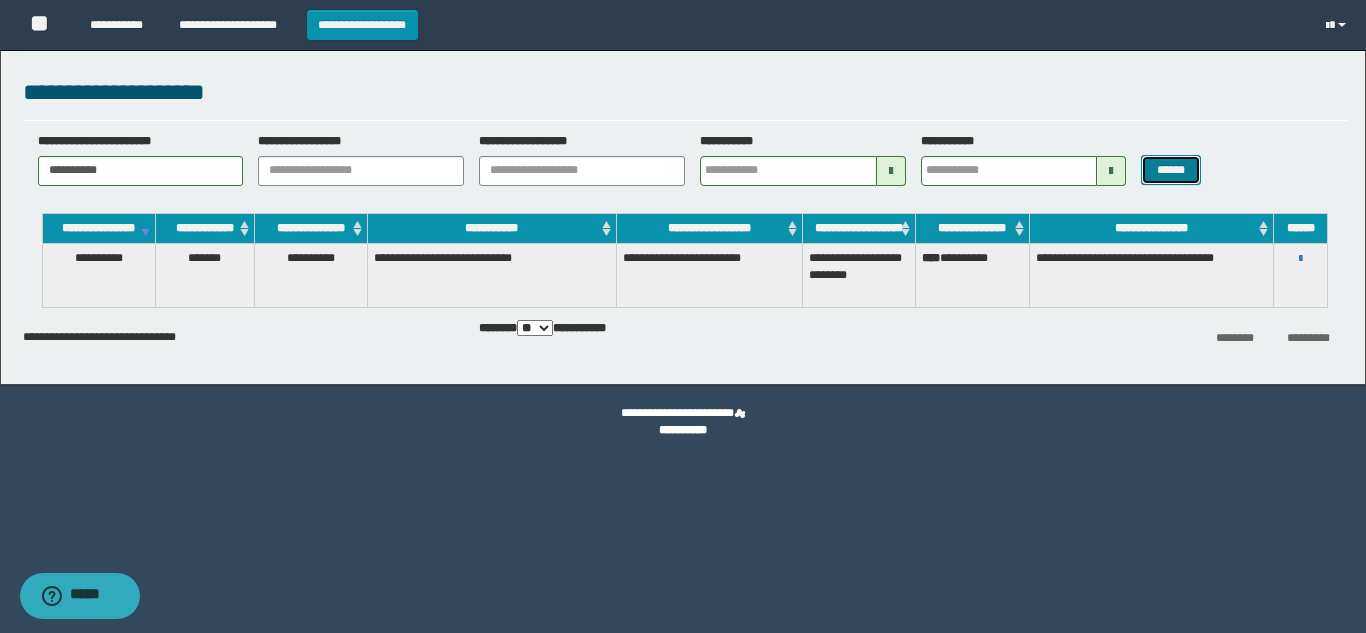 click on "******" at bounding box center [1170, 170] 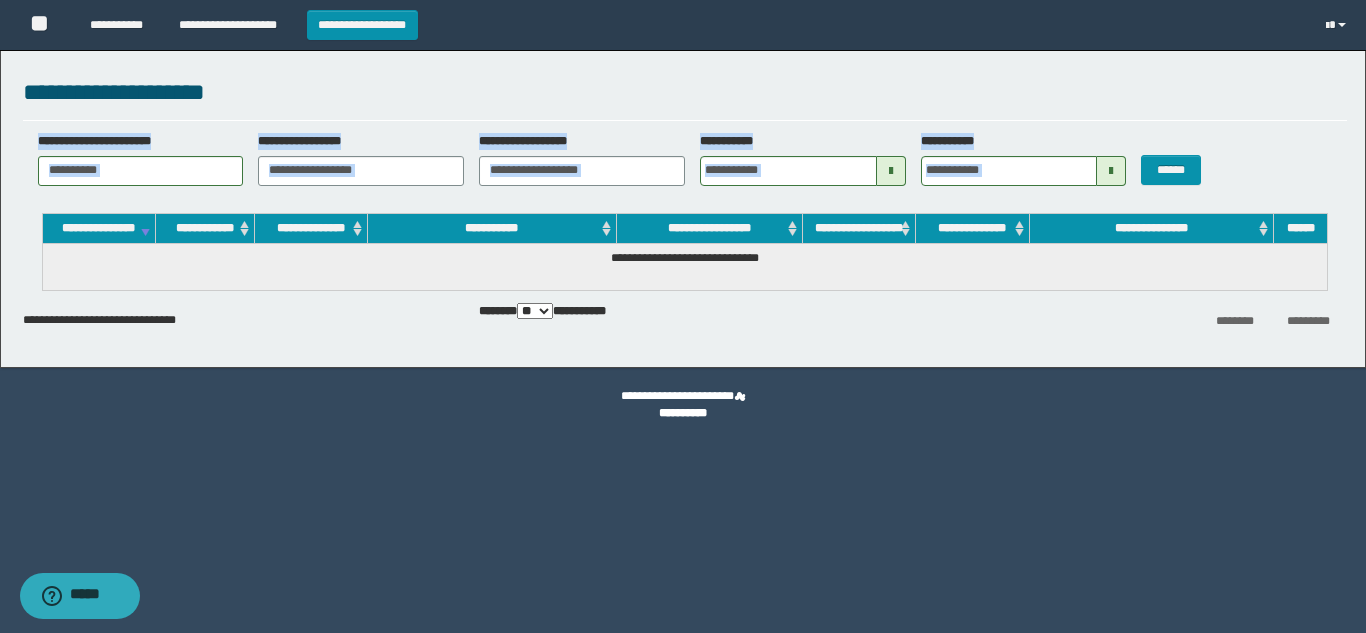 drag, startPoint x: 0, startPoint y: 199, endPoint x: 101, endPoint y: 197, distance: 101.0198 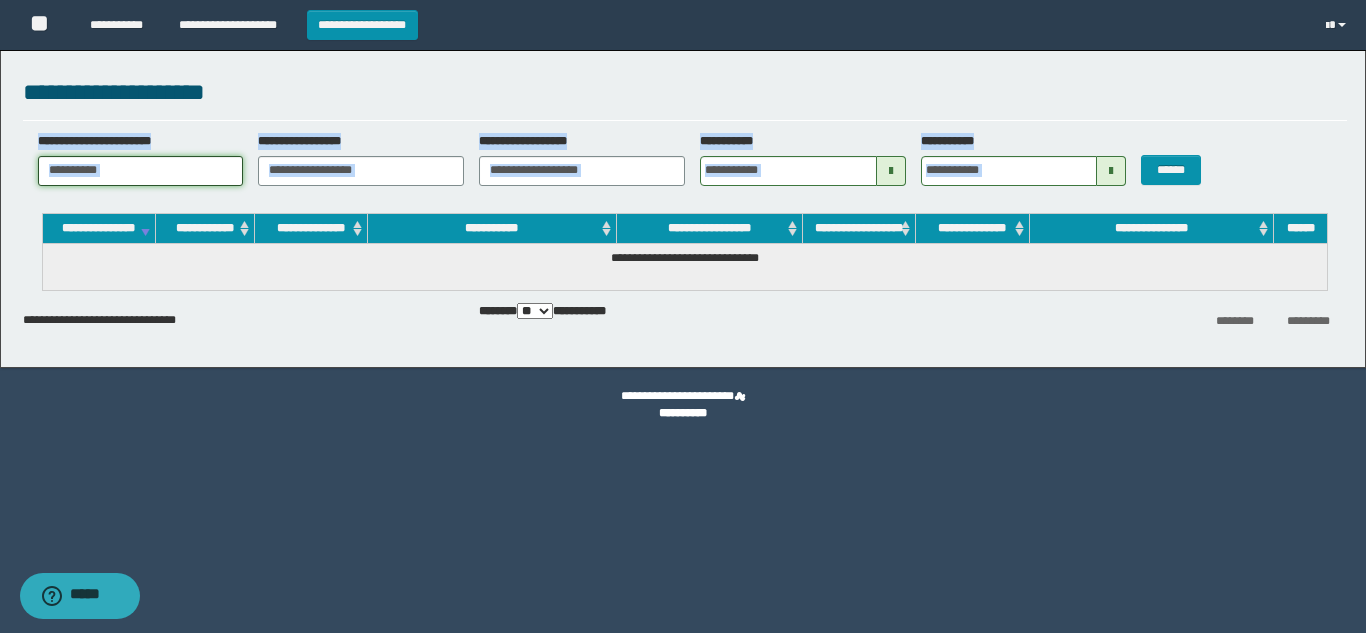 click on "**********" at bounding box center (141, 171) 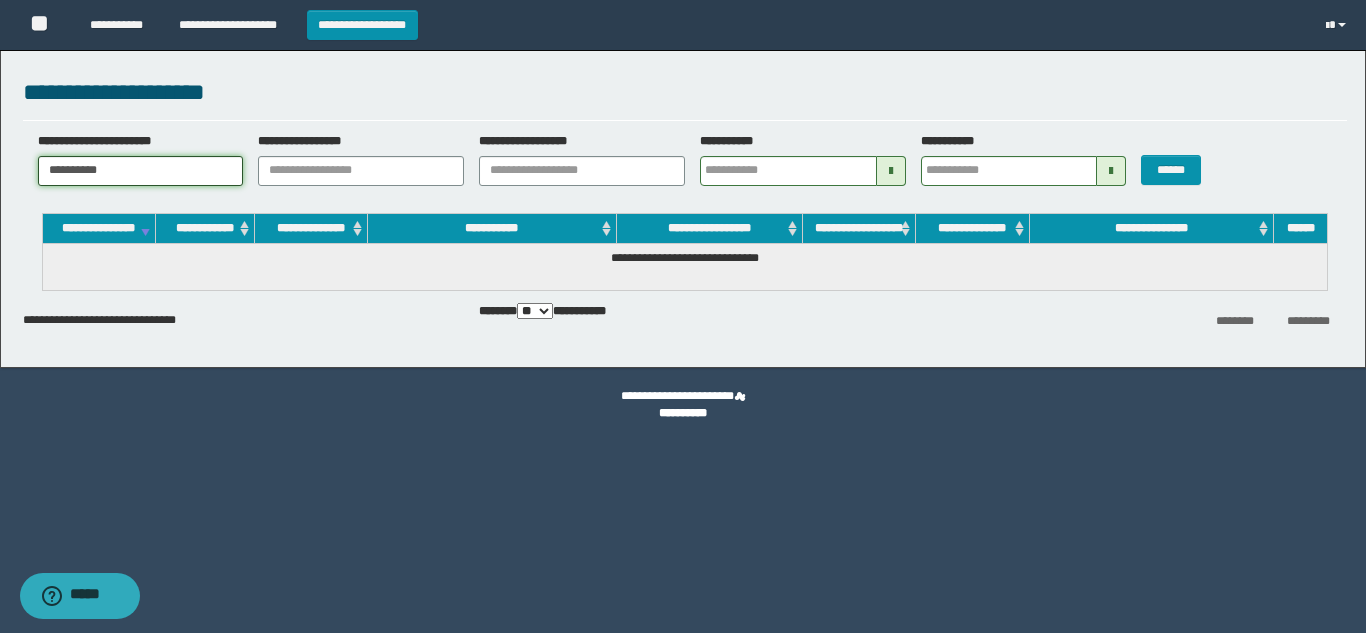 drag, startPoint x: 227, startPoint y: 167, endPoint x: 0, endPoint y: 156, distance: 227.26636 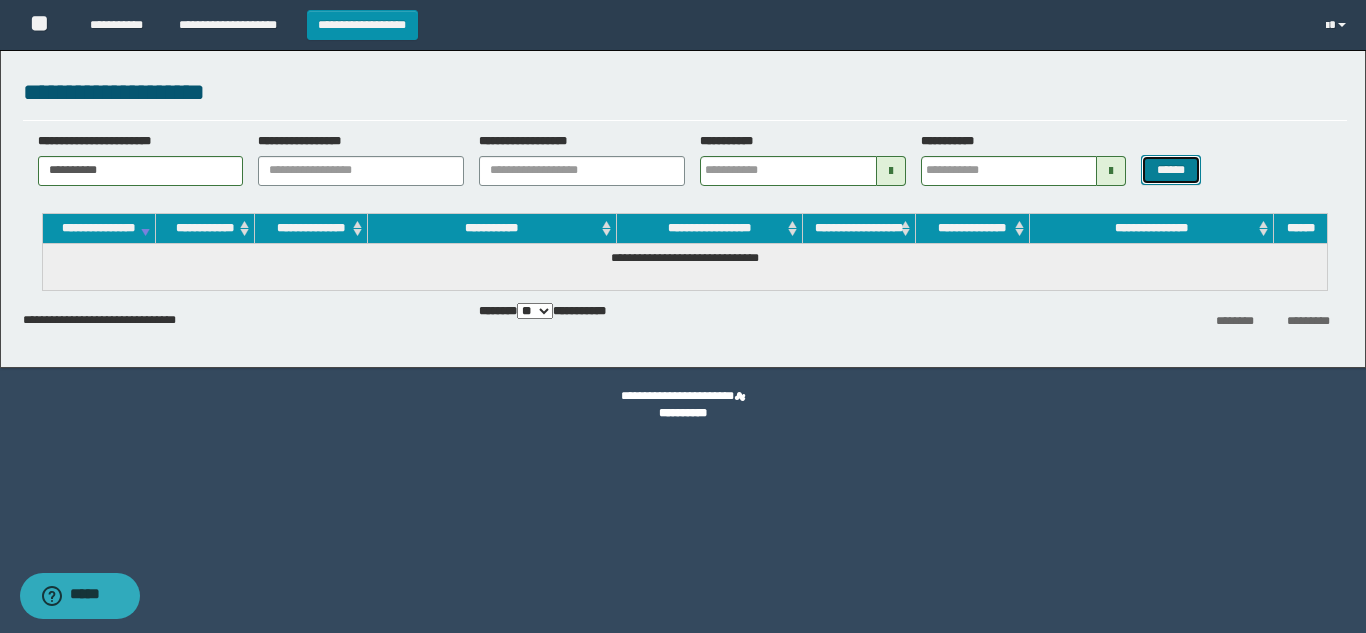 click on "******" at bounding box center [1170, 170] 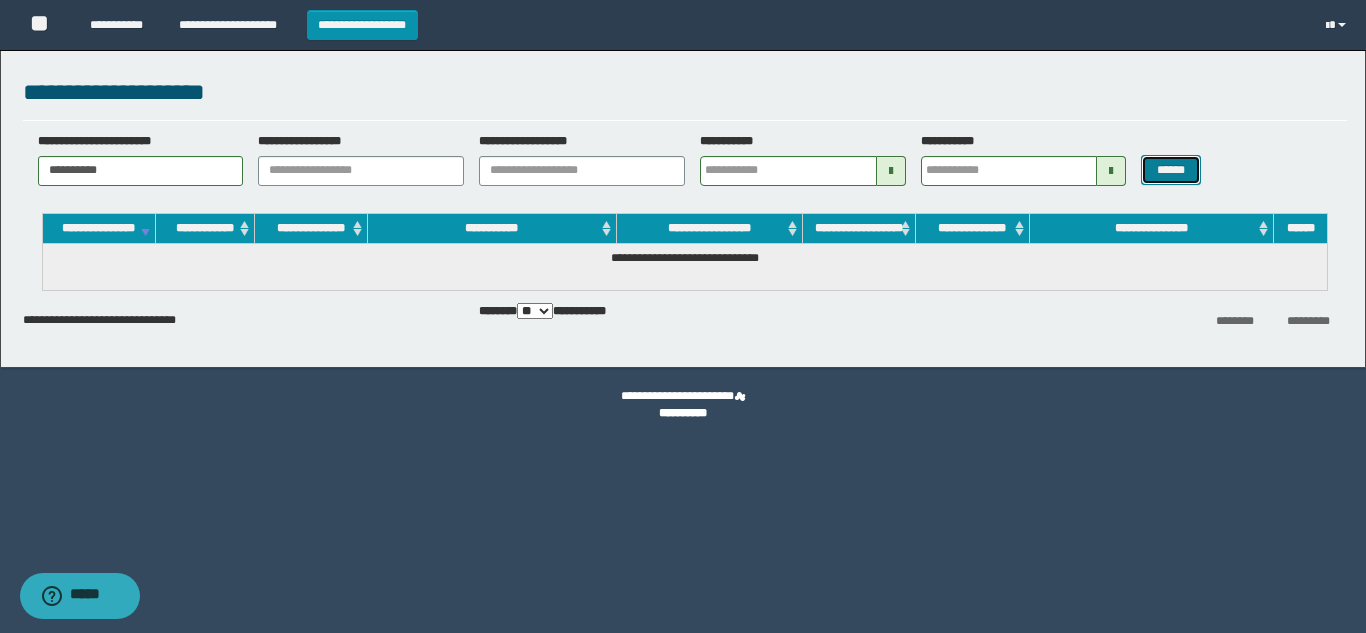 click on "******" at bounding box center (1170, 170) 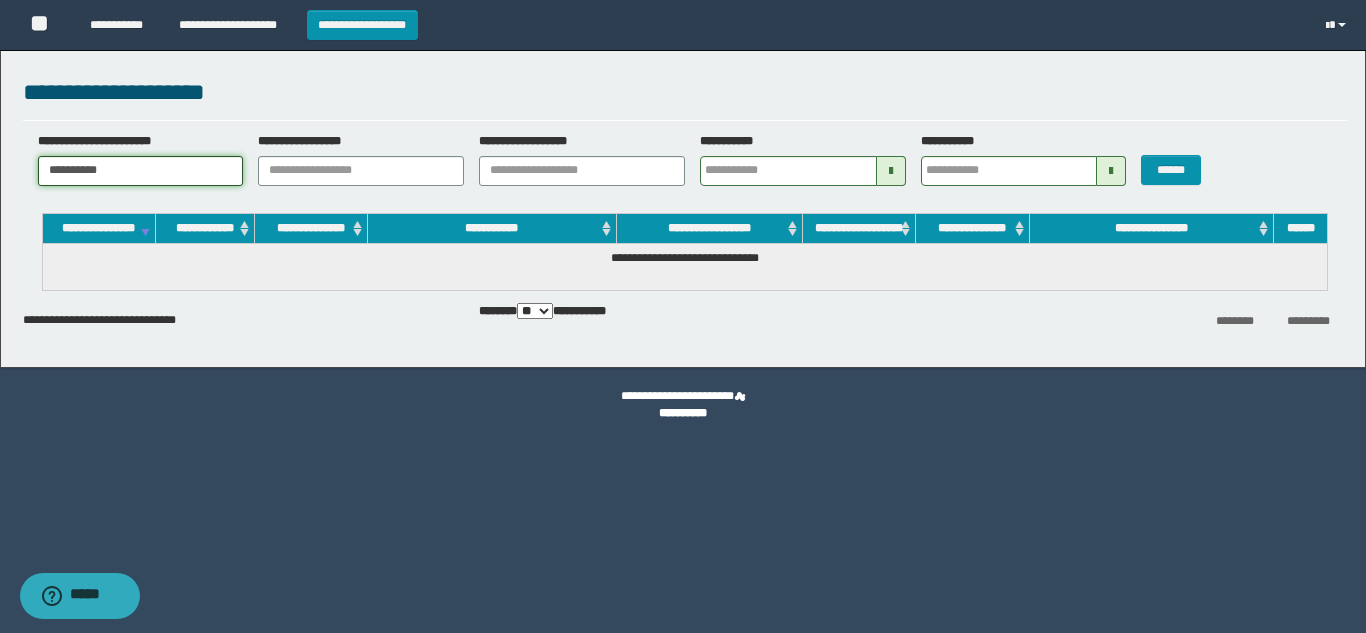 drag, startPoint x: 153, startPoint y: 171, endPoint x: 0, endPoint y: 173, distance: 153.01308 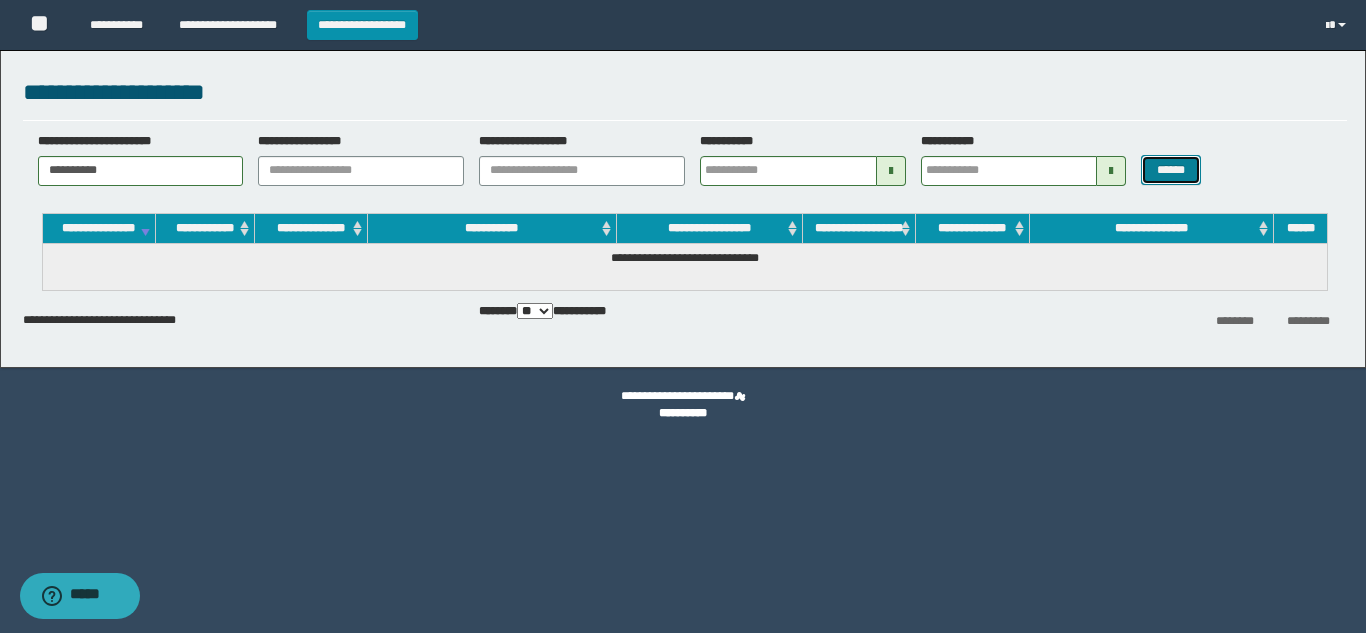 click on "******" at bounding box center [1170, 170] 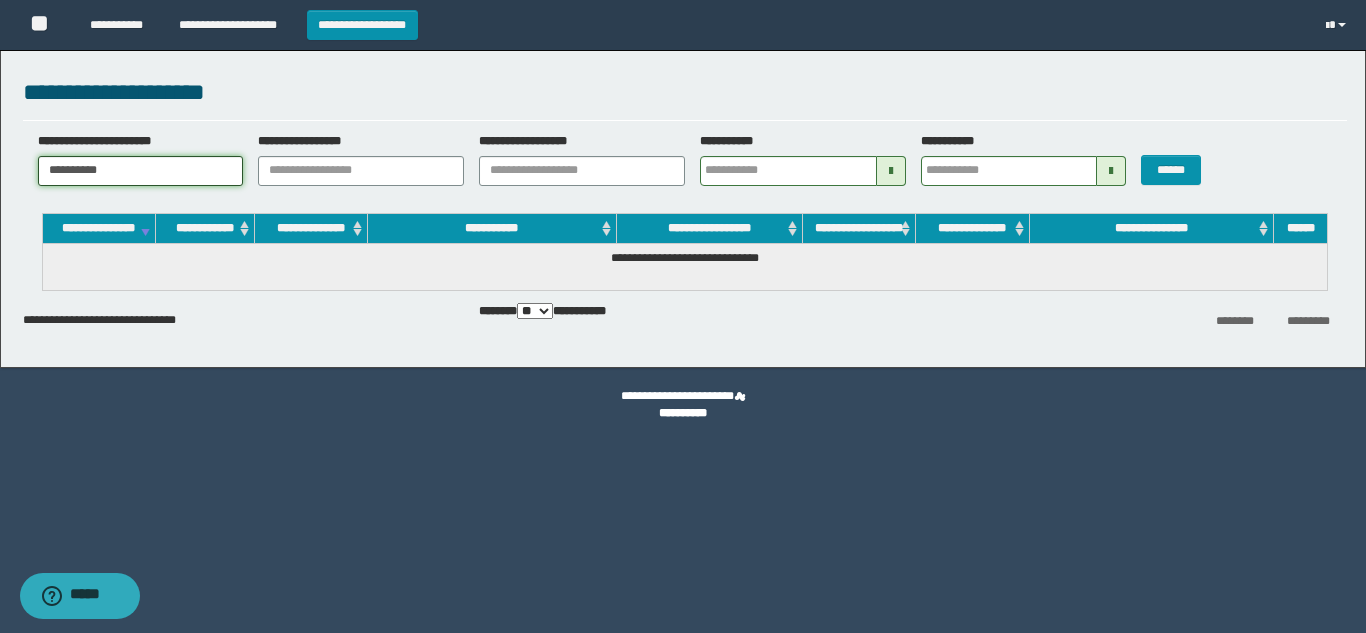 drag, startPoint x: 0, startPoint y: 179, endPoint x: 110, endPoint y: 191, distance: 110.65261 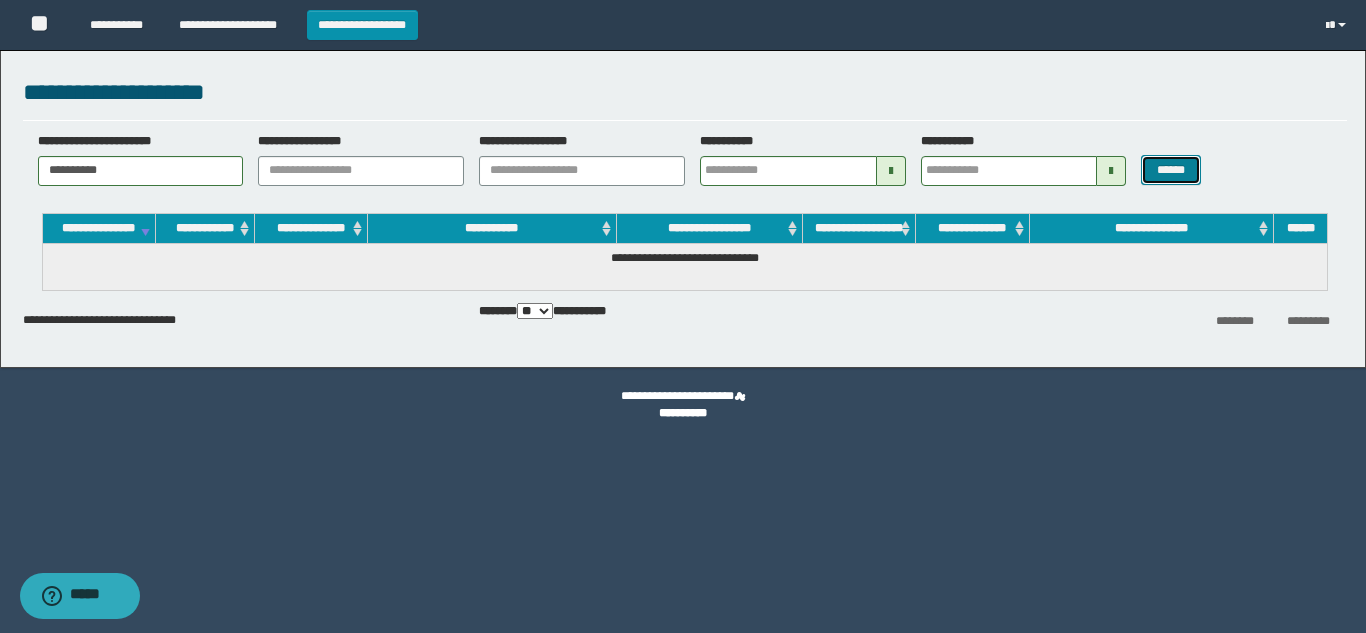 click on "******" at bounding box center (1170, 170) 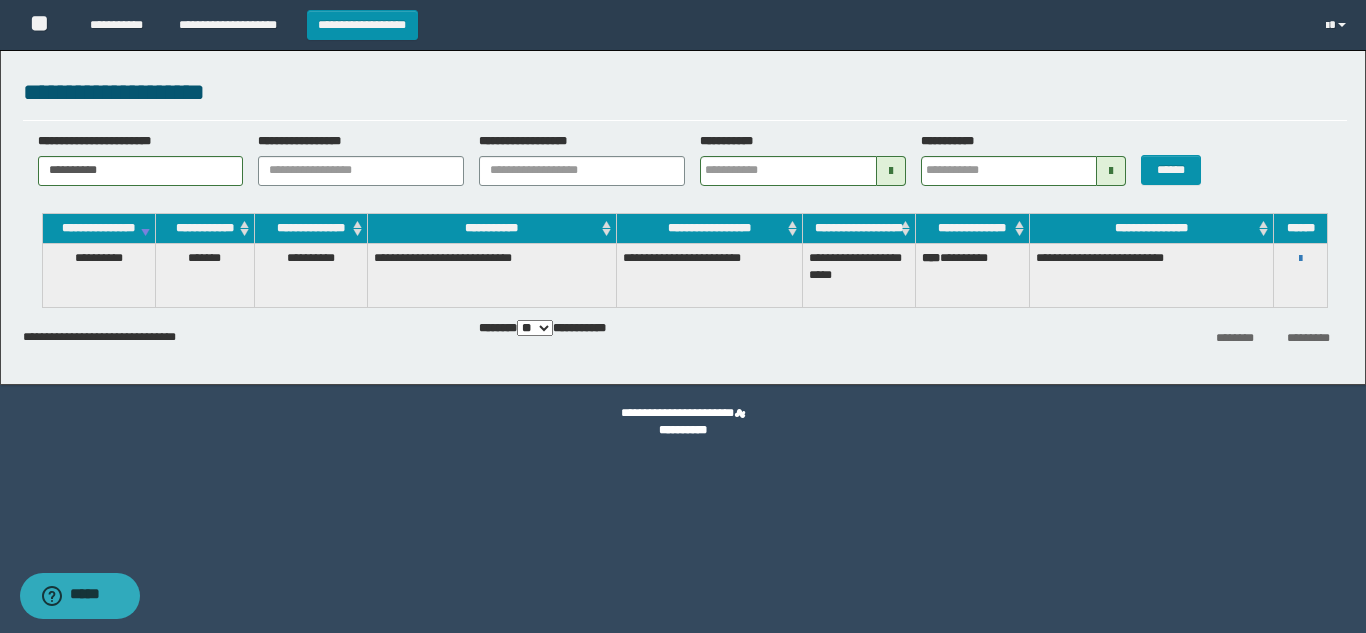 click on "**********" at bounding box center [1300, 258] 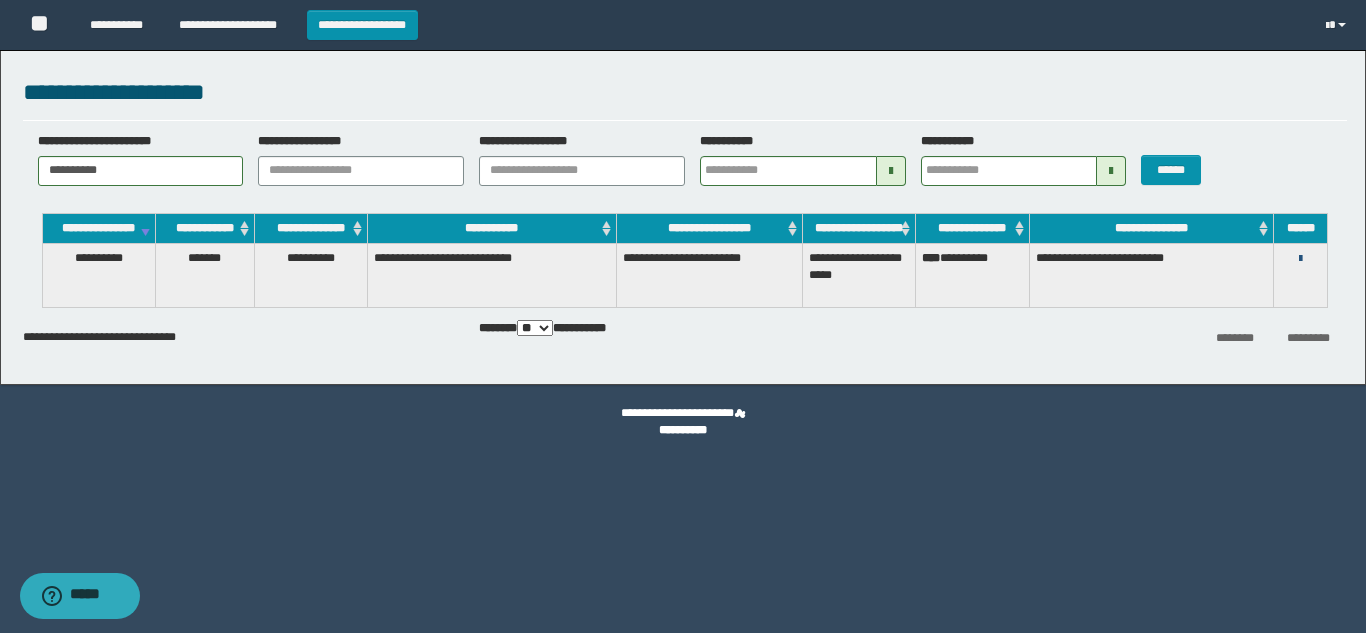 drag, startPoint x: 1301, startPoint y: 273, endPoint x: 1176, endPoint y: 314, distance: 131.55228 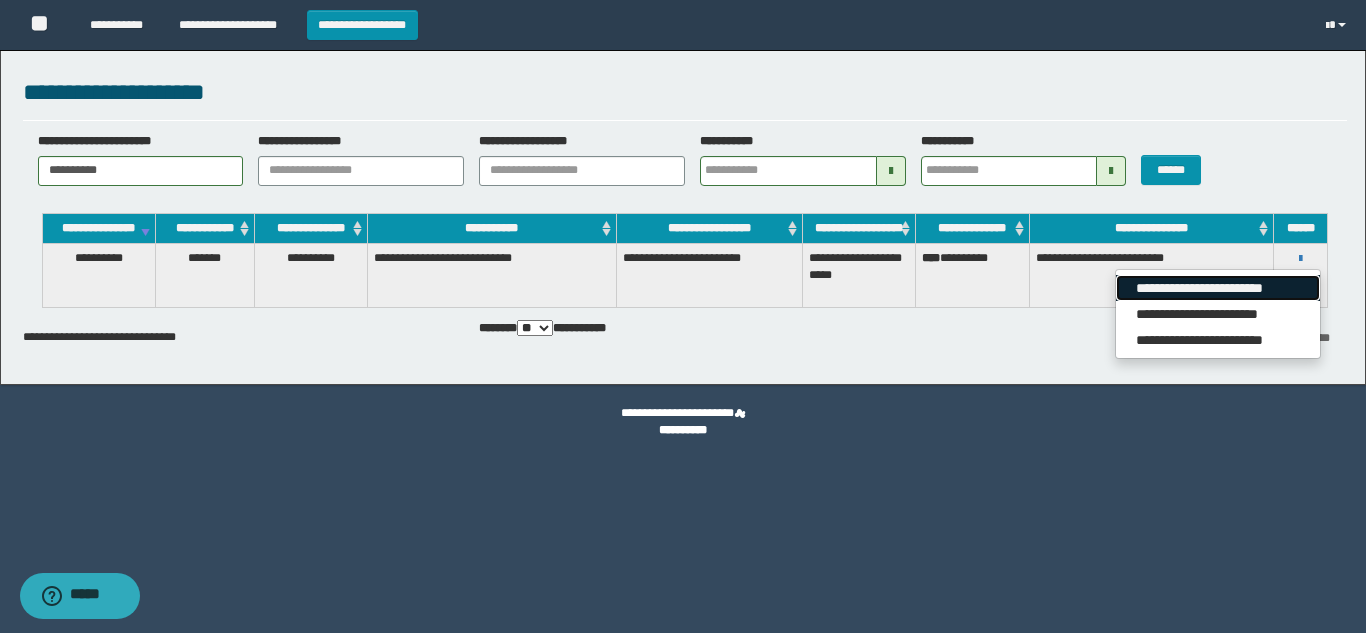 click on "**********" at bounding box center (1217, 288) 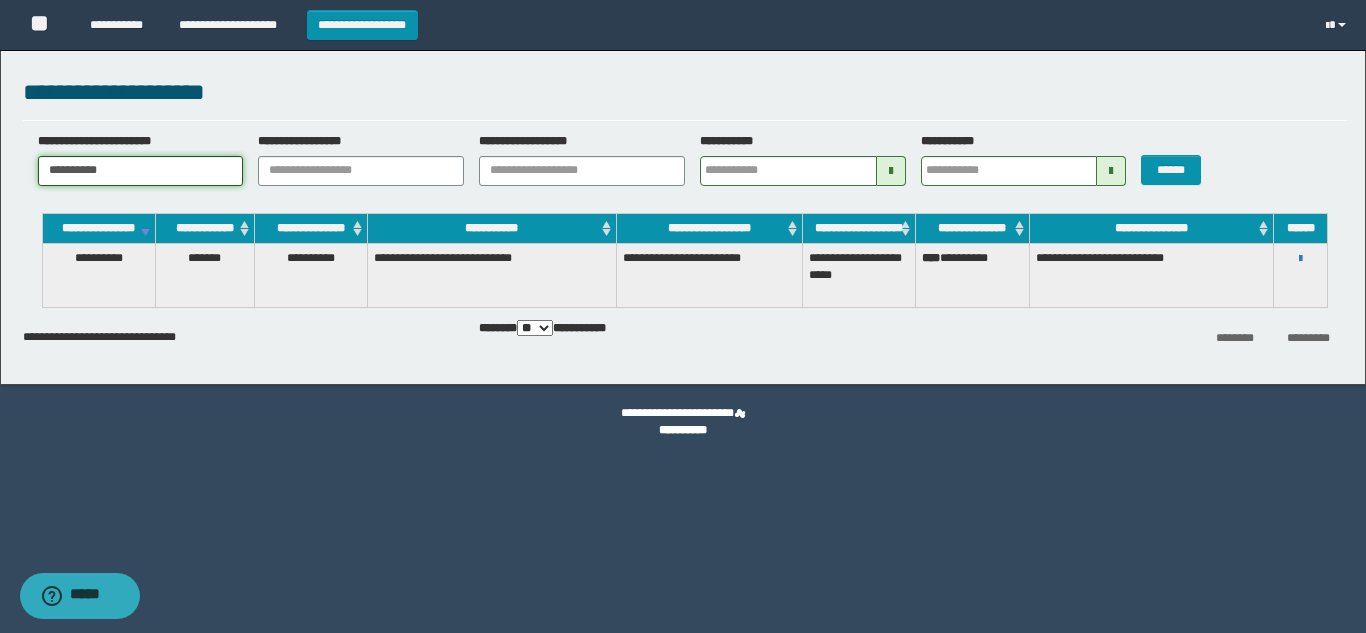 click on "**********" at bounding box center [141, 171] 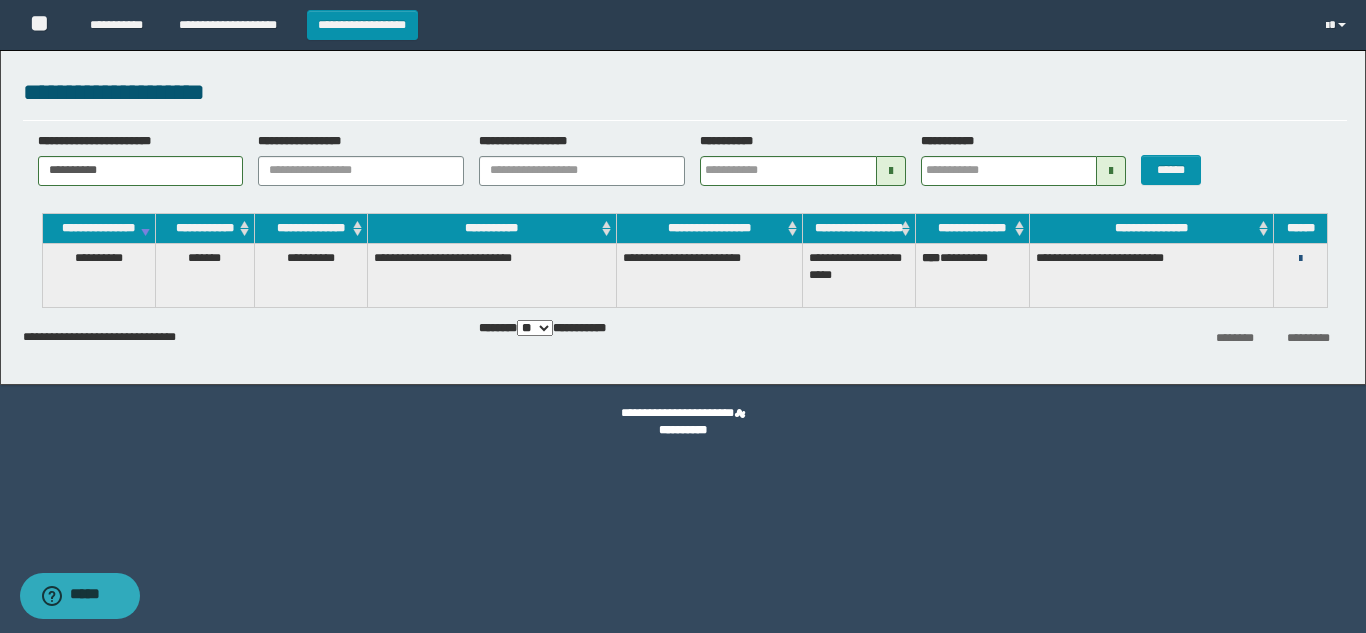 click at bounding box center [1300, 259] 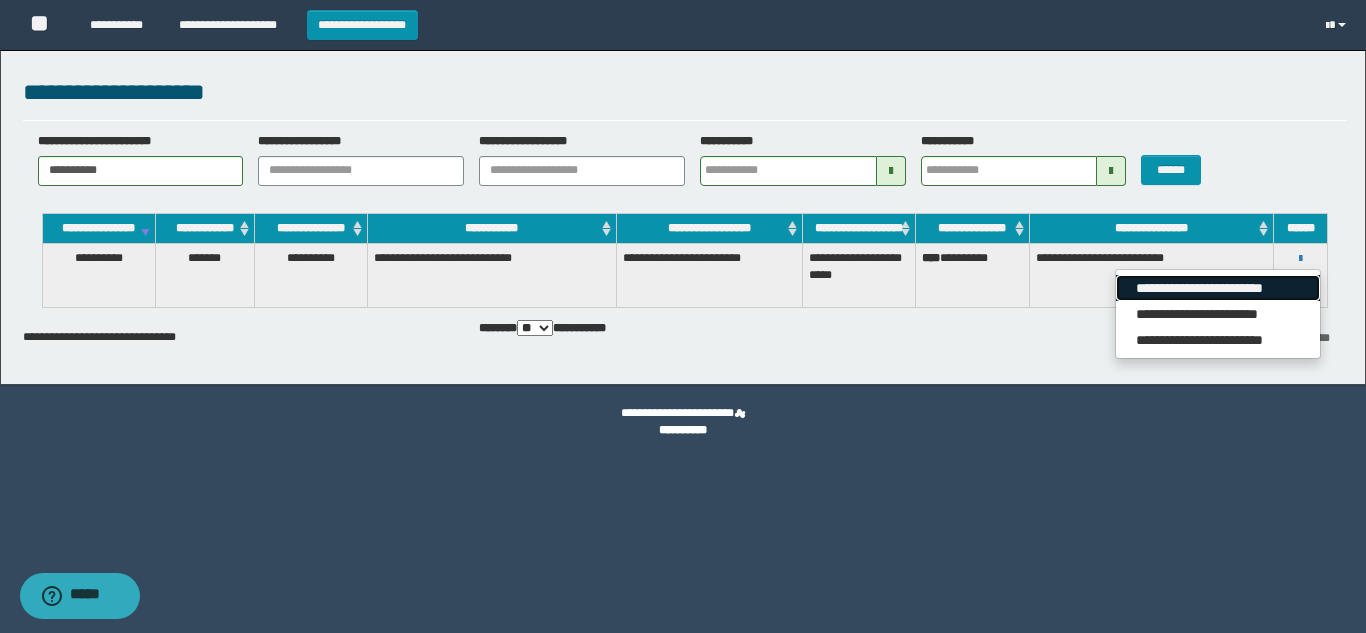 click on "**********" at bounding box center (1217, 288) 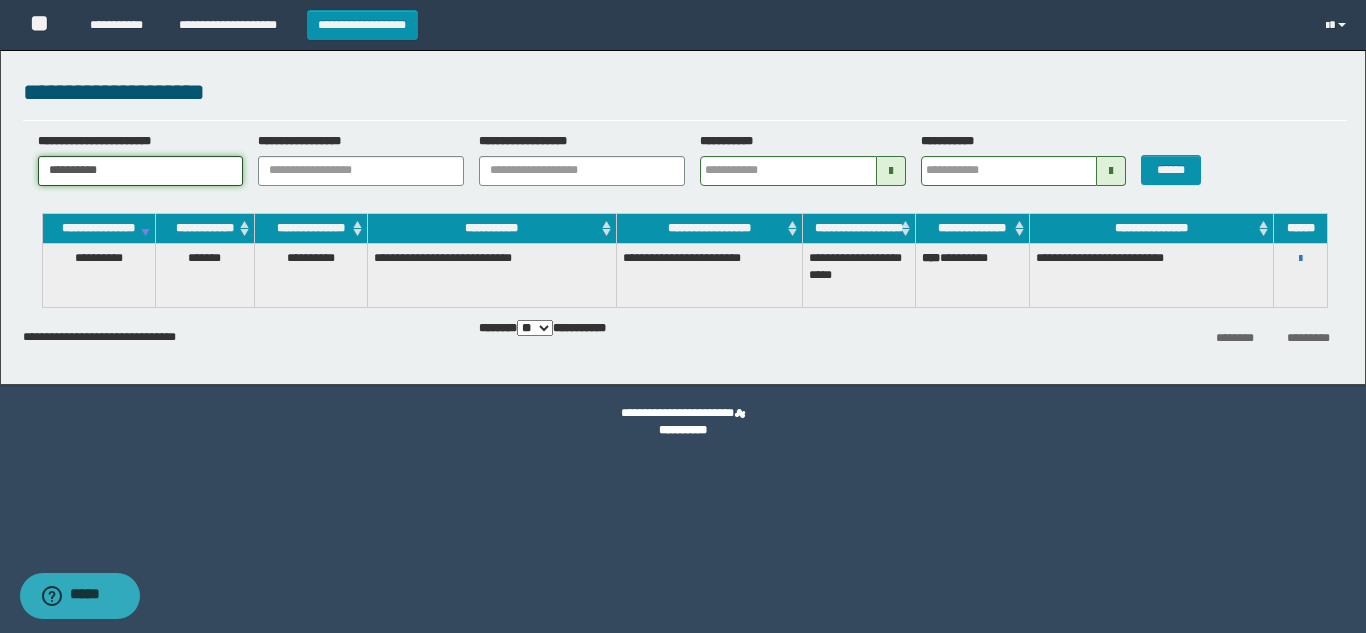 drag, startPoint x: 160, startPoint y: 179, endPoint x: 0, endPoint y: 187, distance: 160.19987 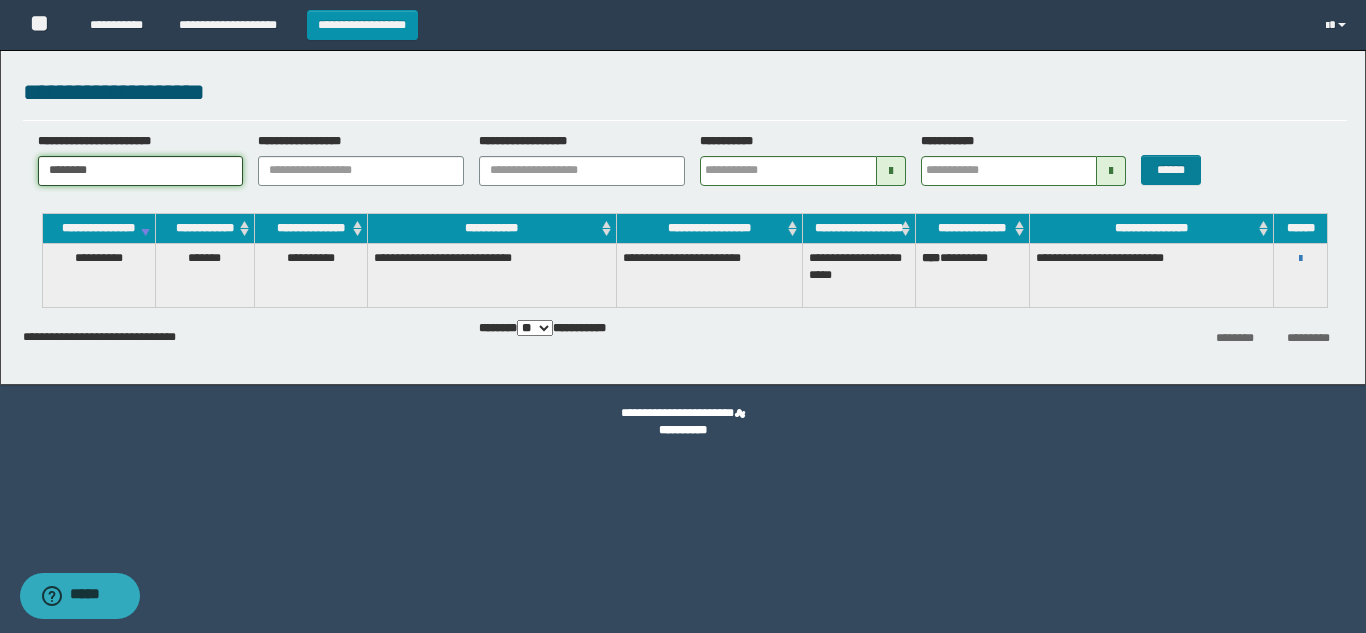type on "********" 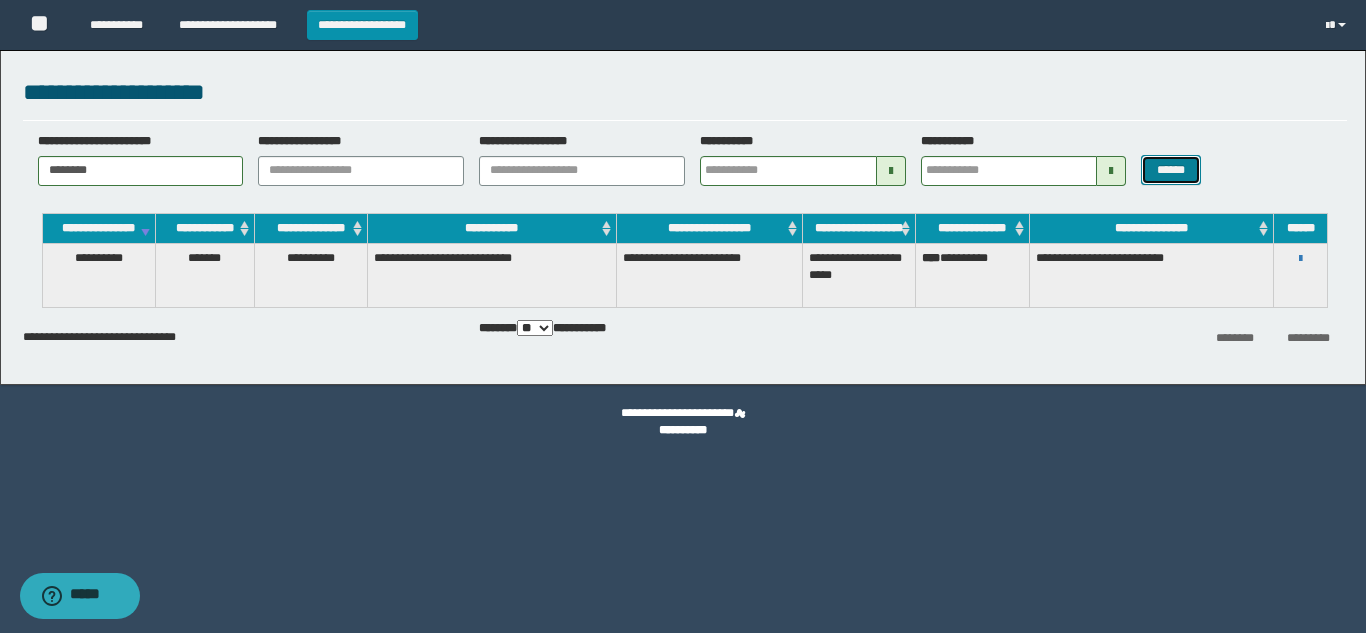 click on "******" at bounding box center [1170, 170] 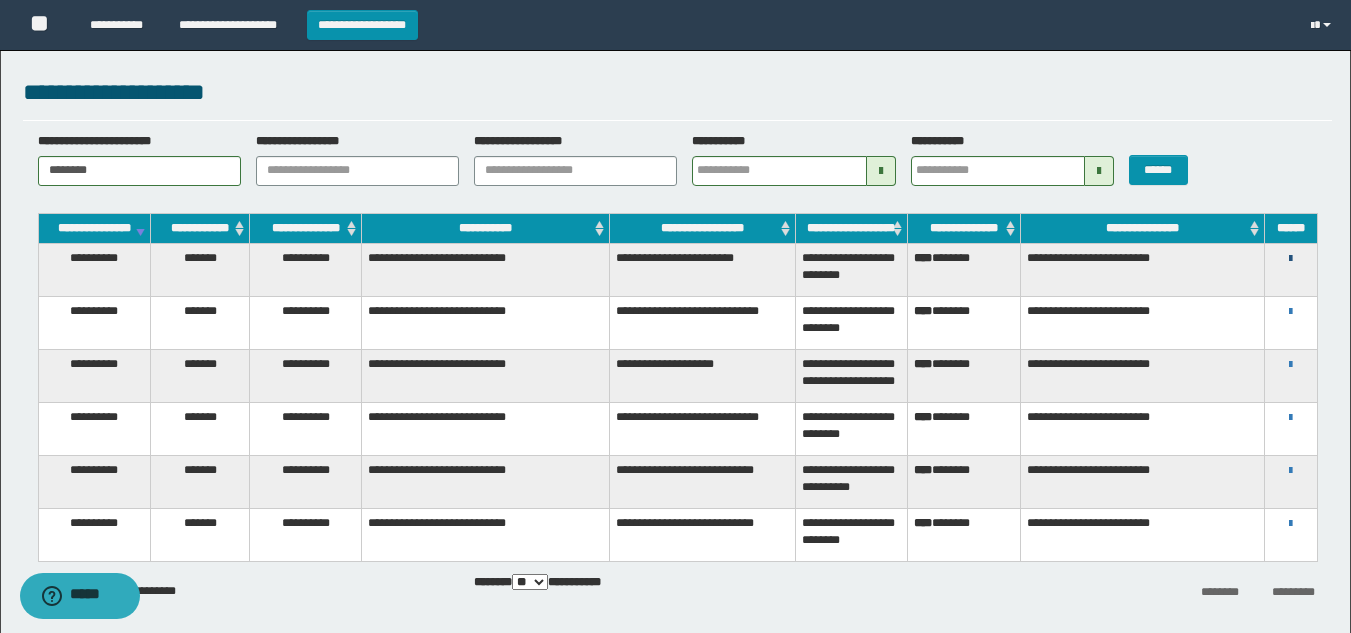 click at bounding box center (1290, 259) 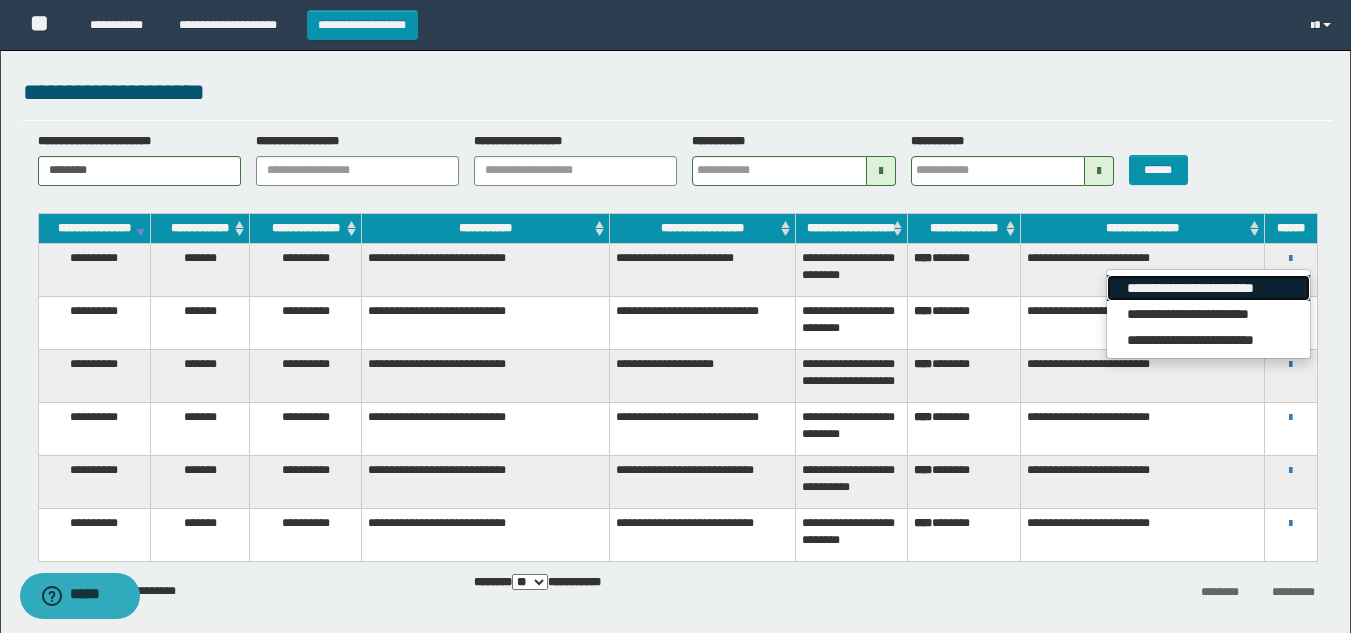 click on "**********" at bounding box center (1208, 288) 